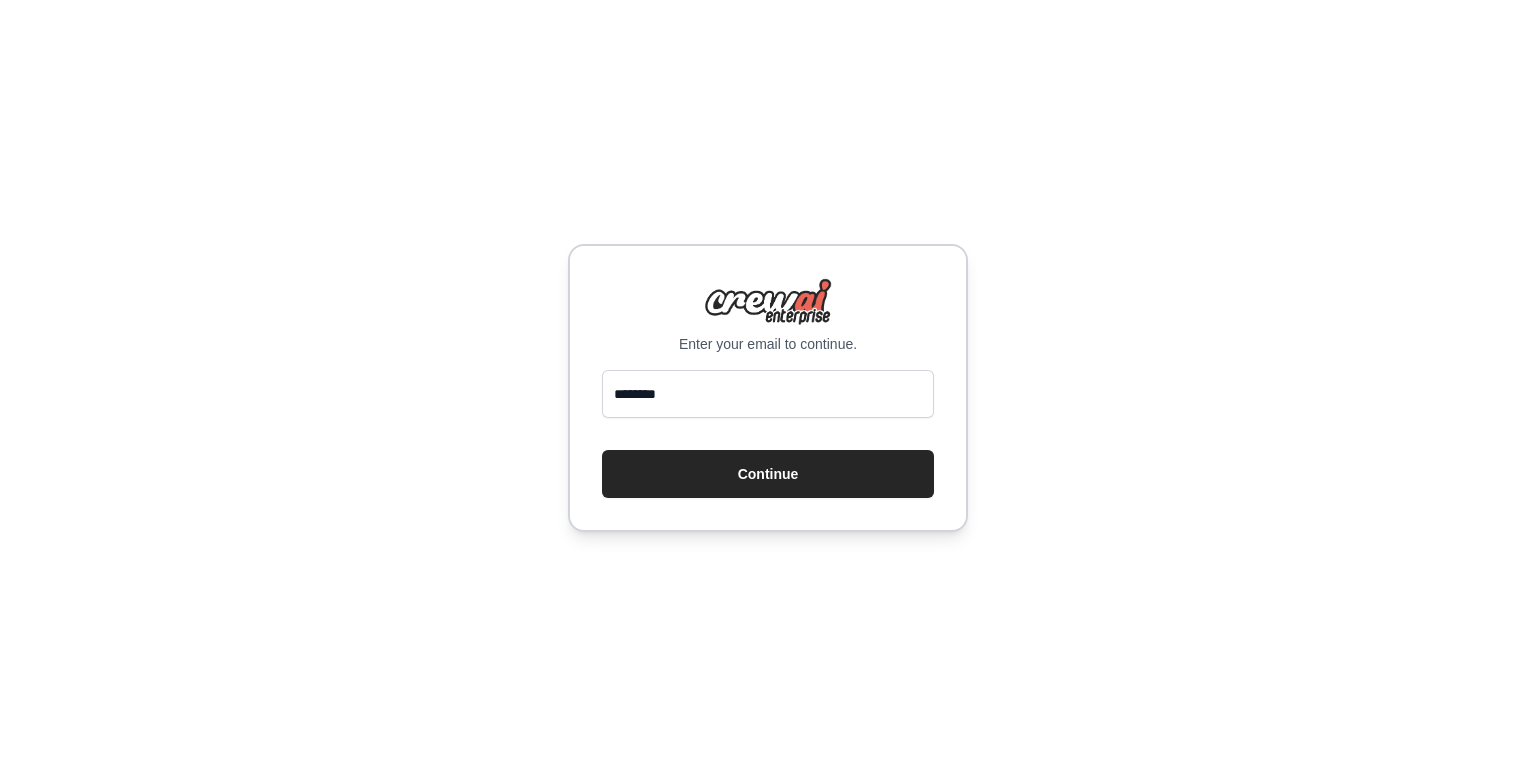 scroll, scrollTop: 0, scrollLeft: 0, axis: both 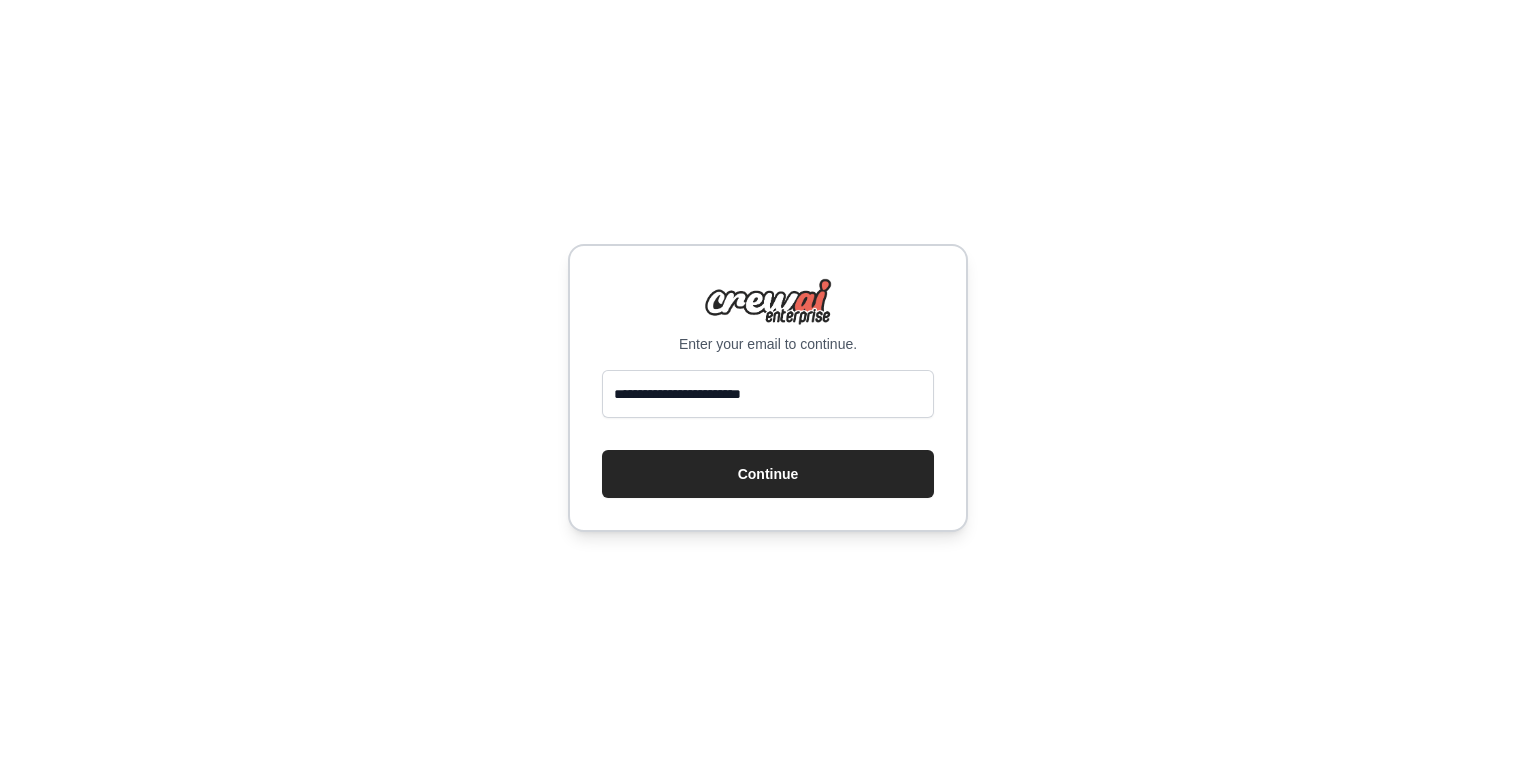 type on "**********" 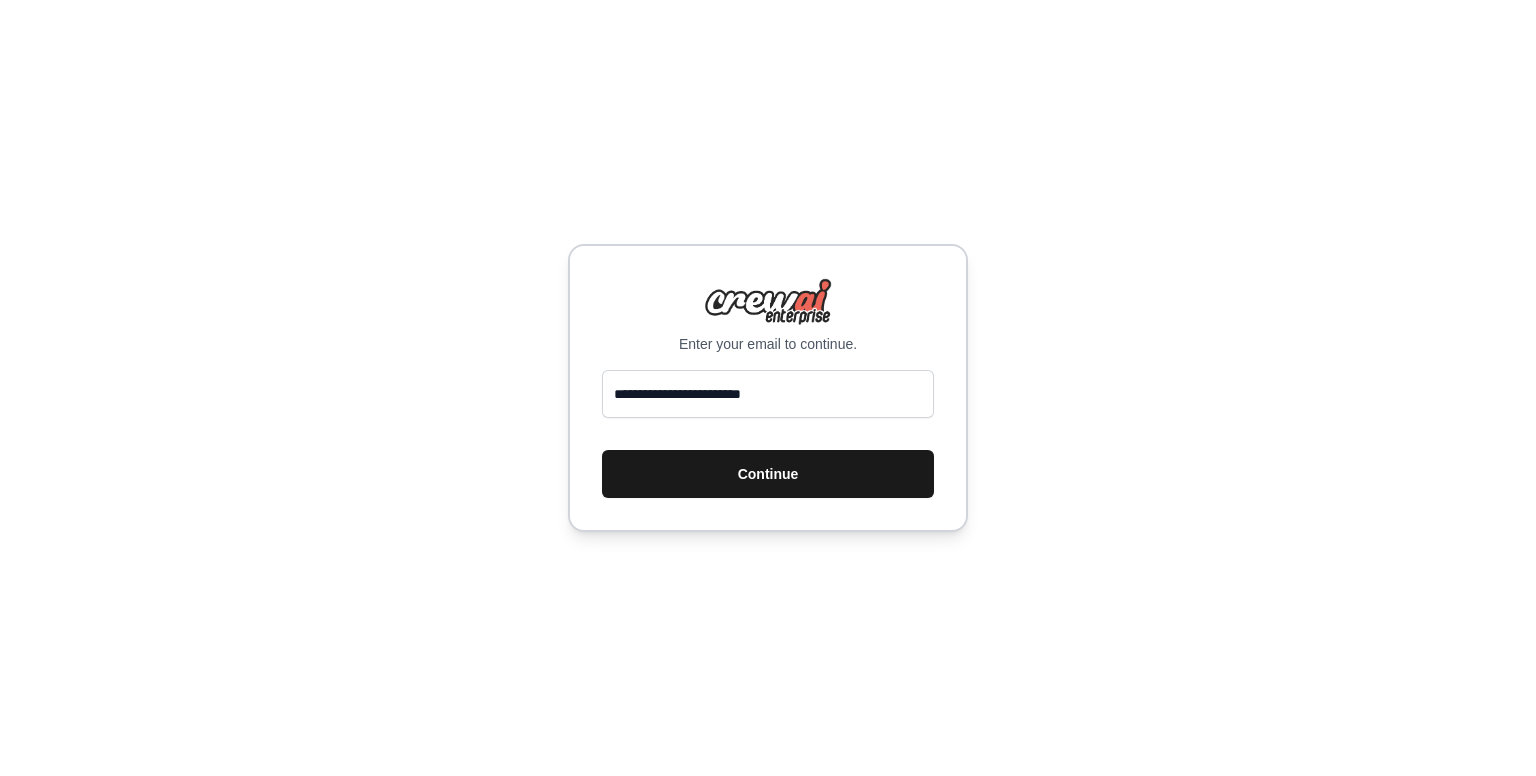 click on "Continue" at bounding box center [768, 474] 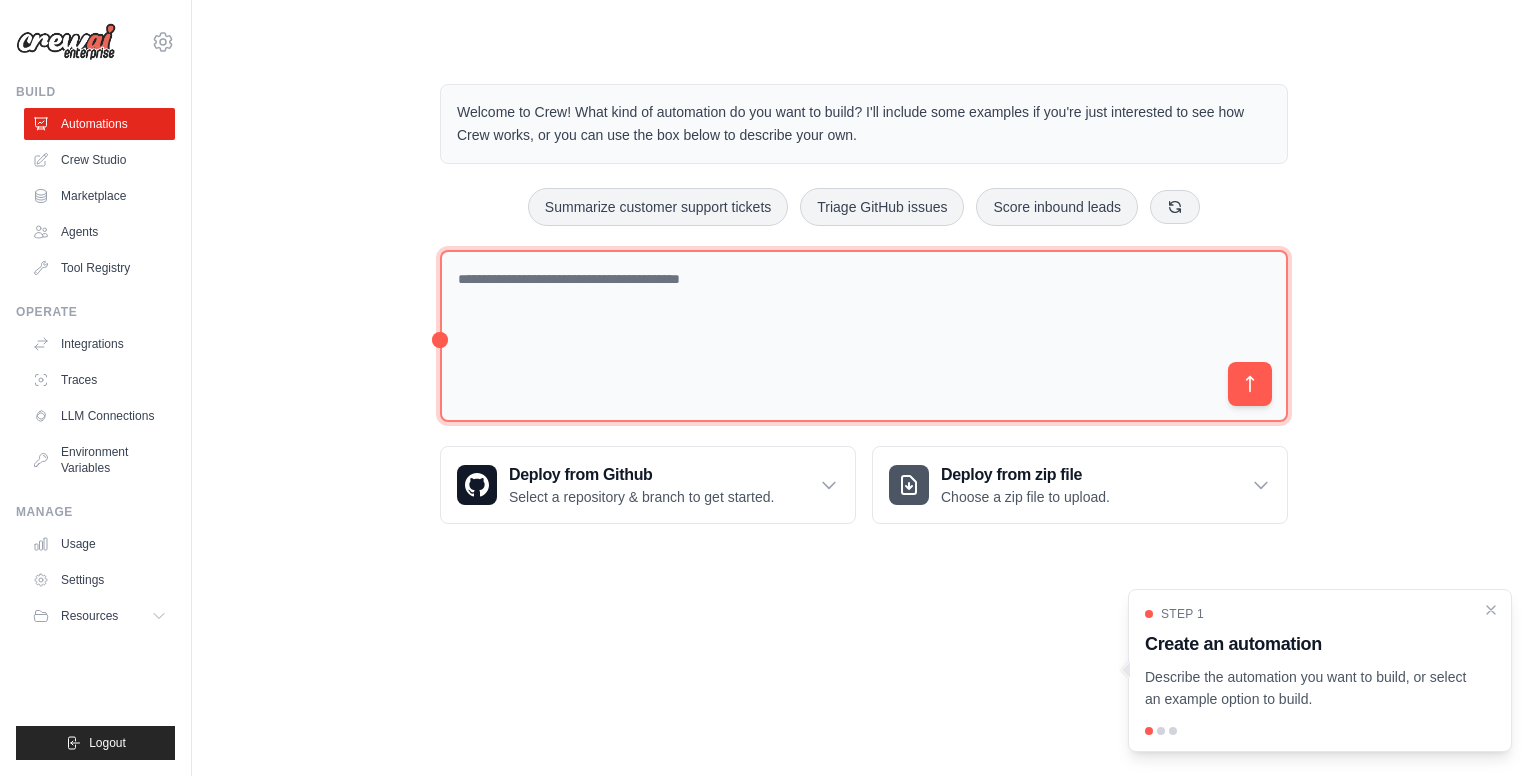 click at bounding box center [864, 336] 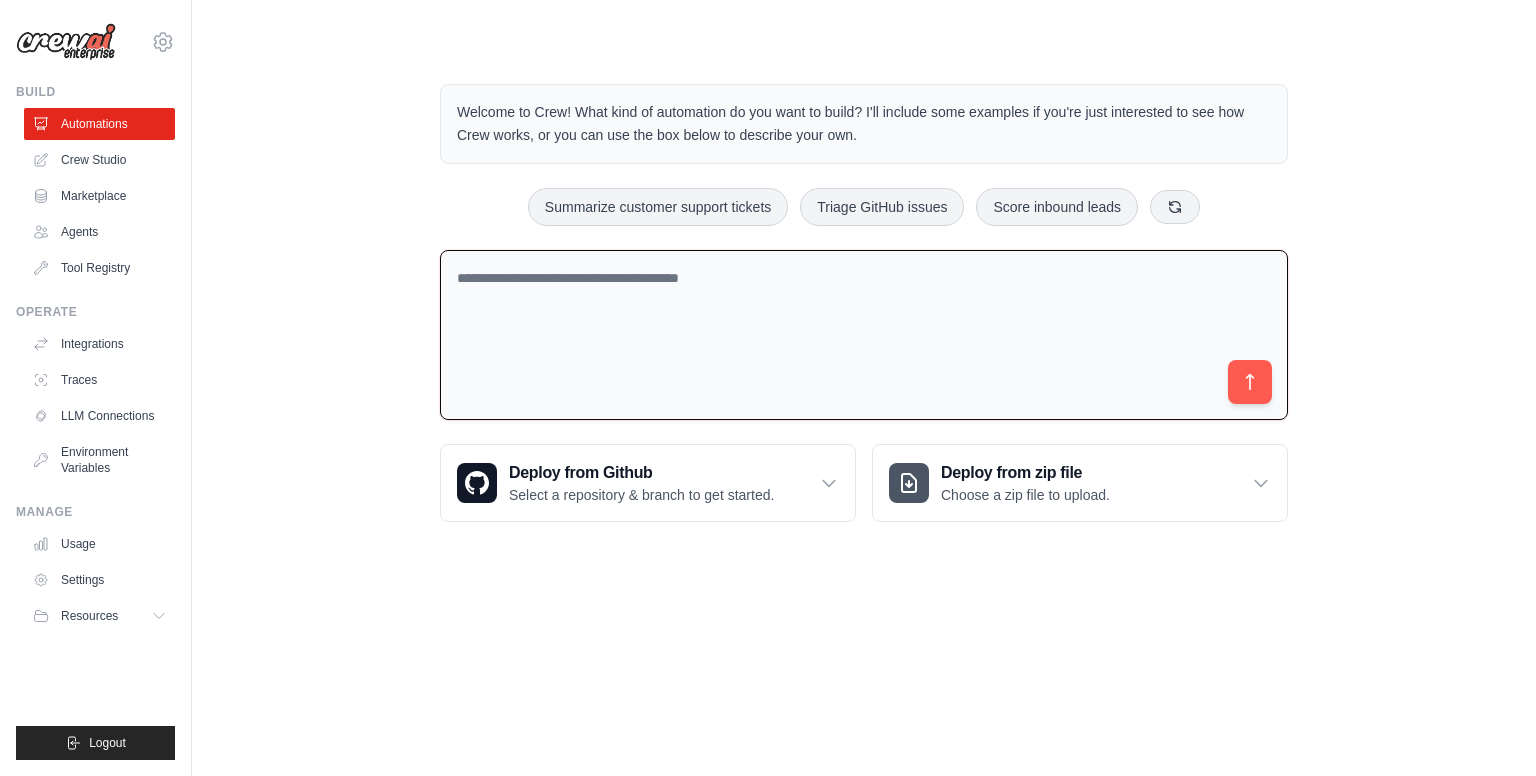scroll, scrollTop: 0, scrollLeft: 0, axis: both 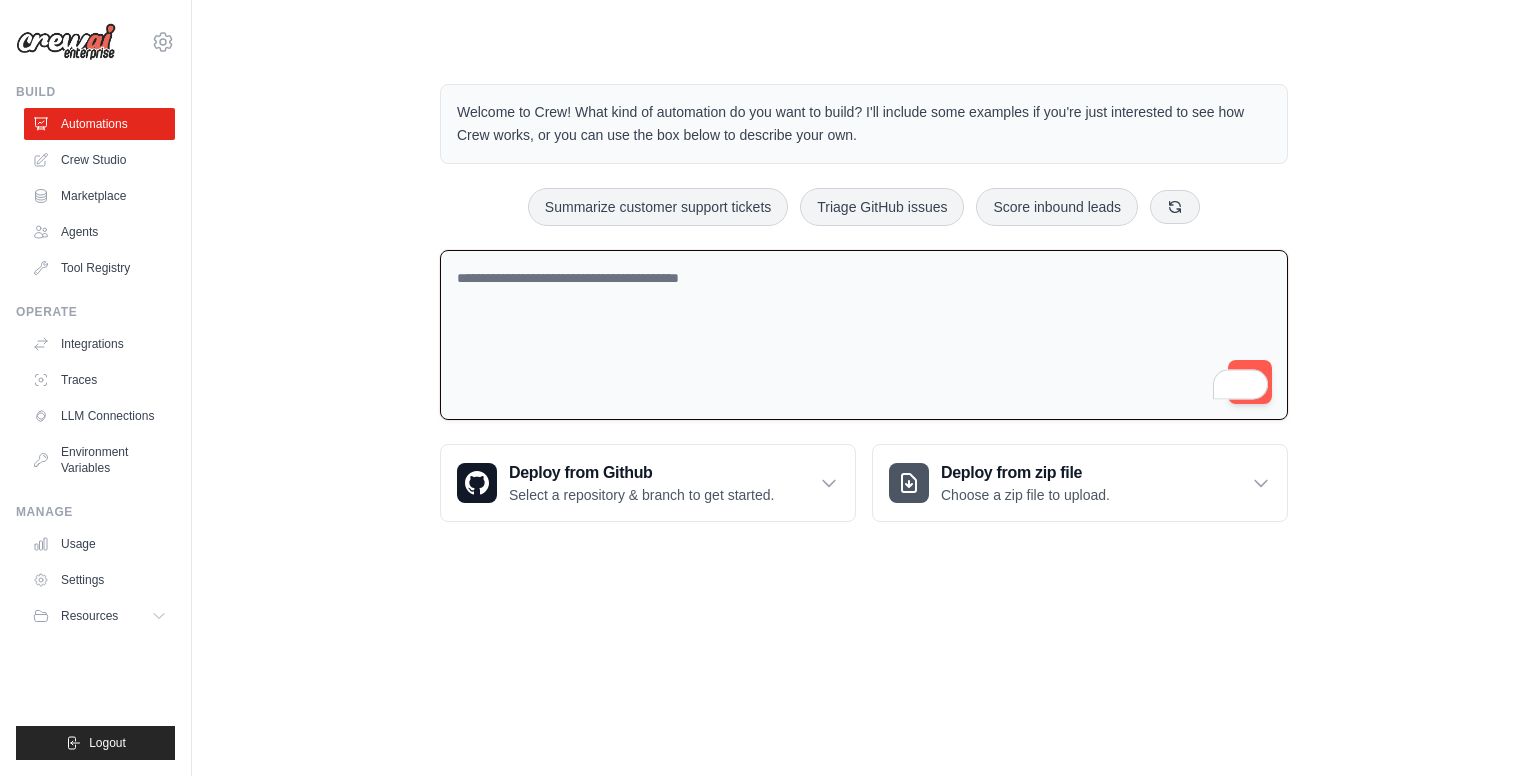 drag, startPoint x: 620, startPoint y: 113, endPoint x: 832, endPoint y: 145, distance: 214.40149 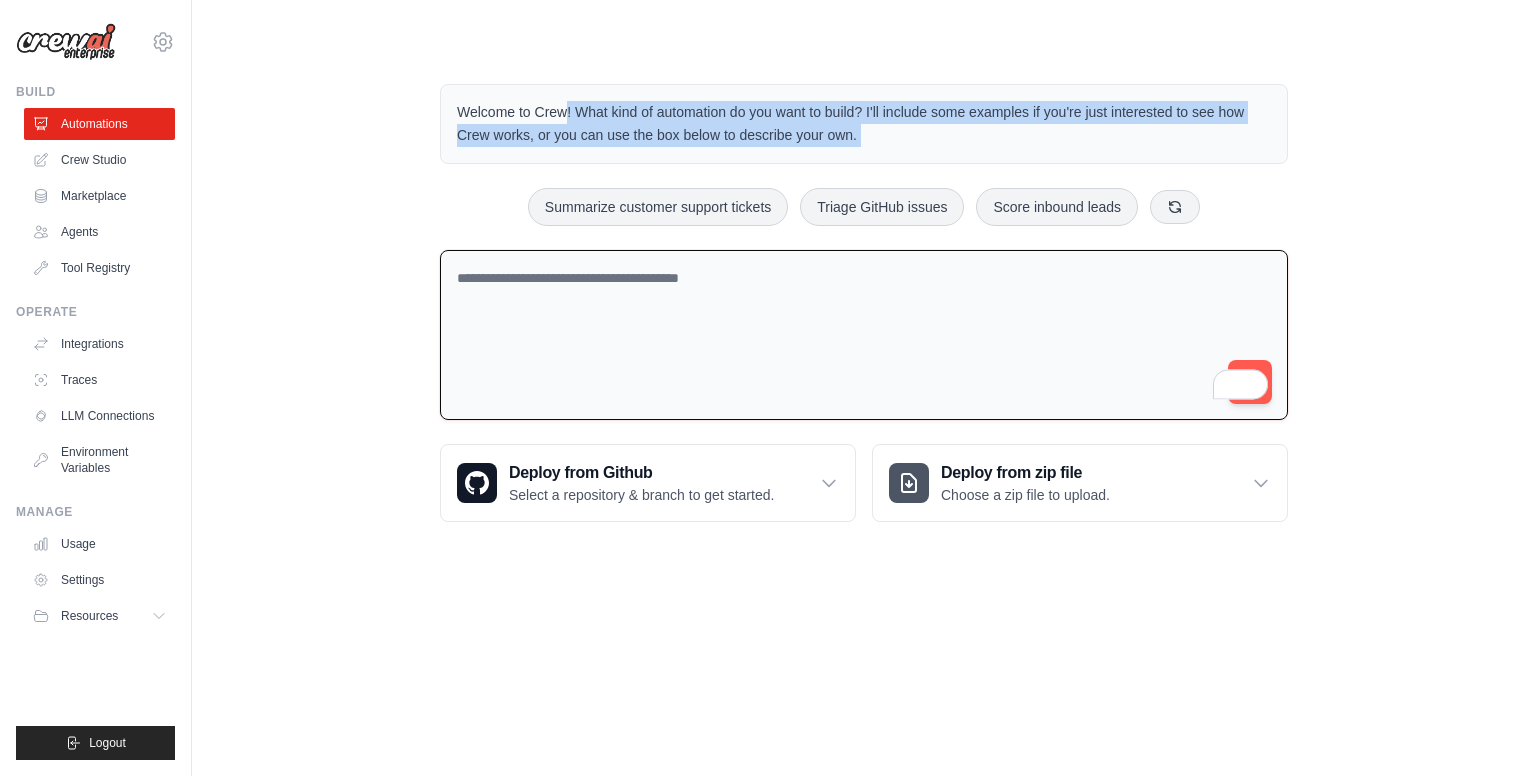 click on "Welcome to Crew! What kind of automation do you want to build?
I'll include some examples if you're just interested to see how
Crew works, or you can use the box below to describe your own." at bounding box center [864, 124] 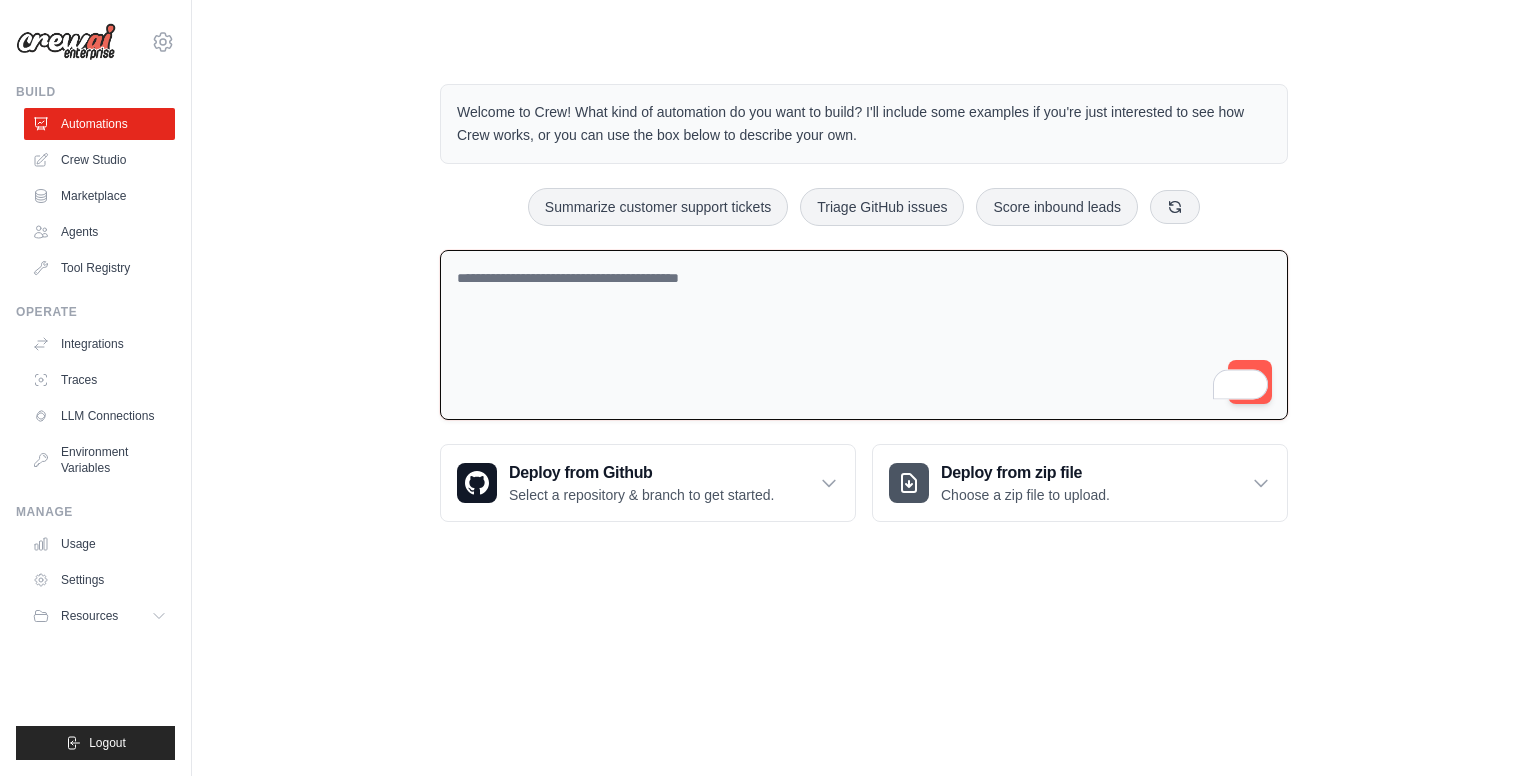 click on "Welcome to Crew! What kind of automation do you want to build?
I'll include some examples if you're just interested to see how
Crew works, or you can use the box below to describe your own." at bounding box center [864, 124] 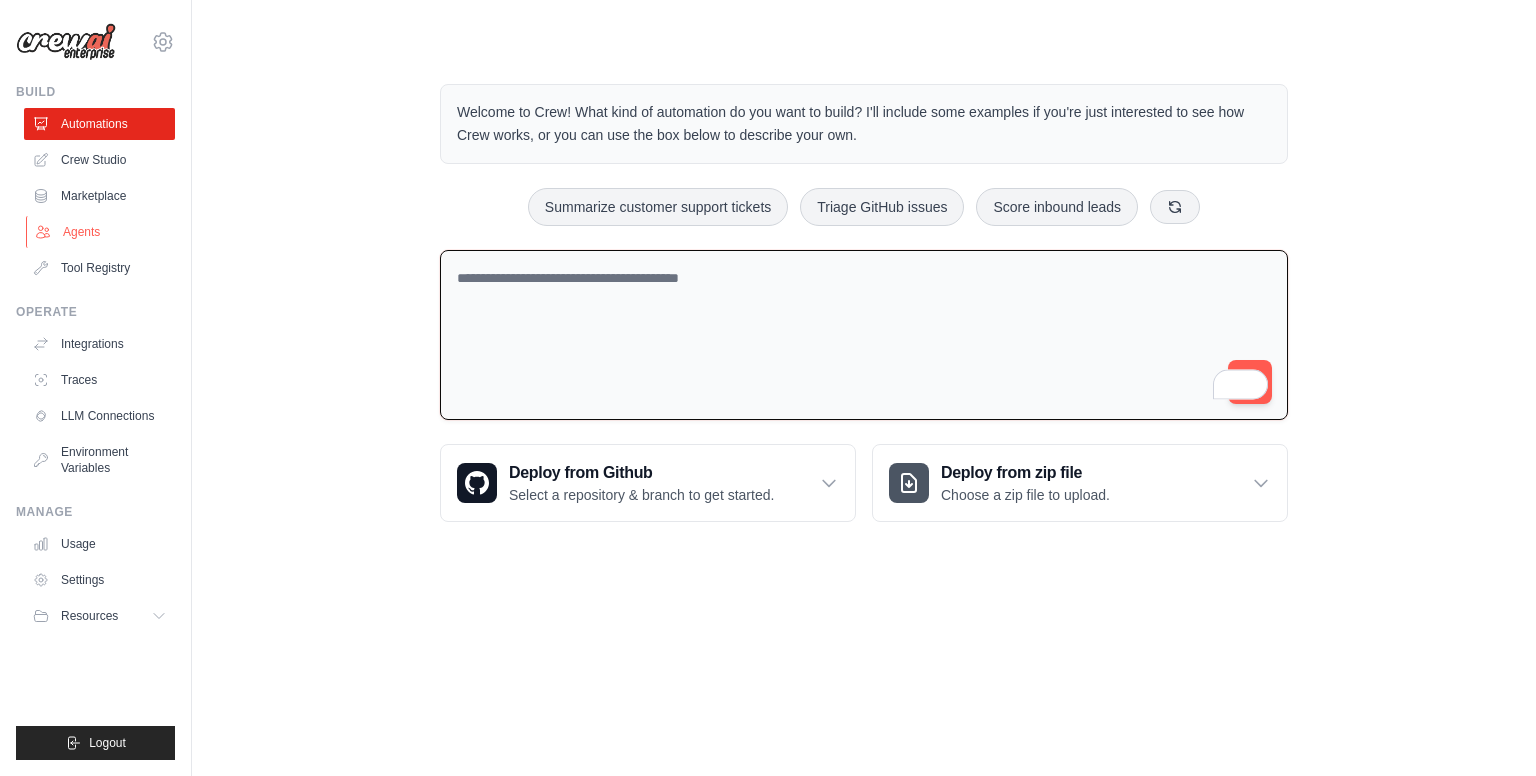 click on "Agents" at bounding box center (101, 232) 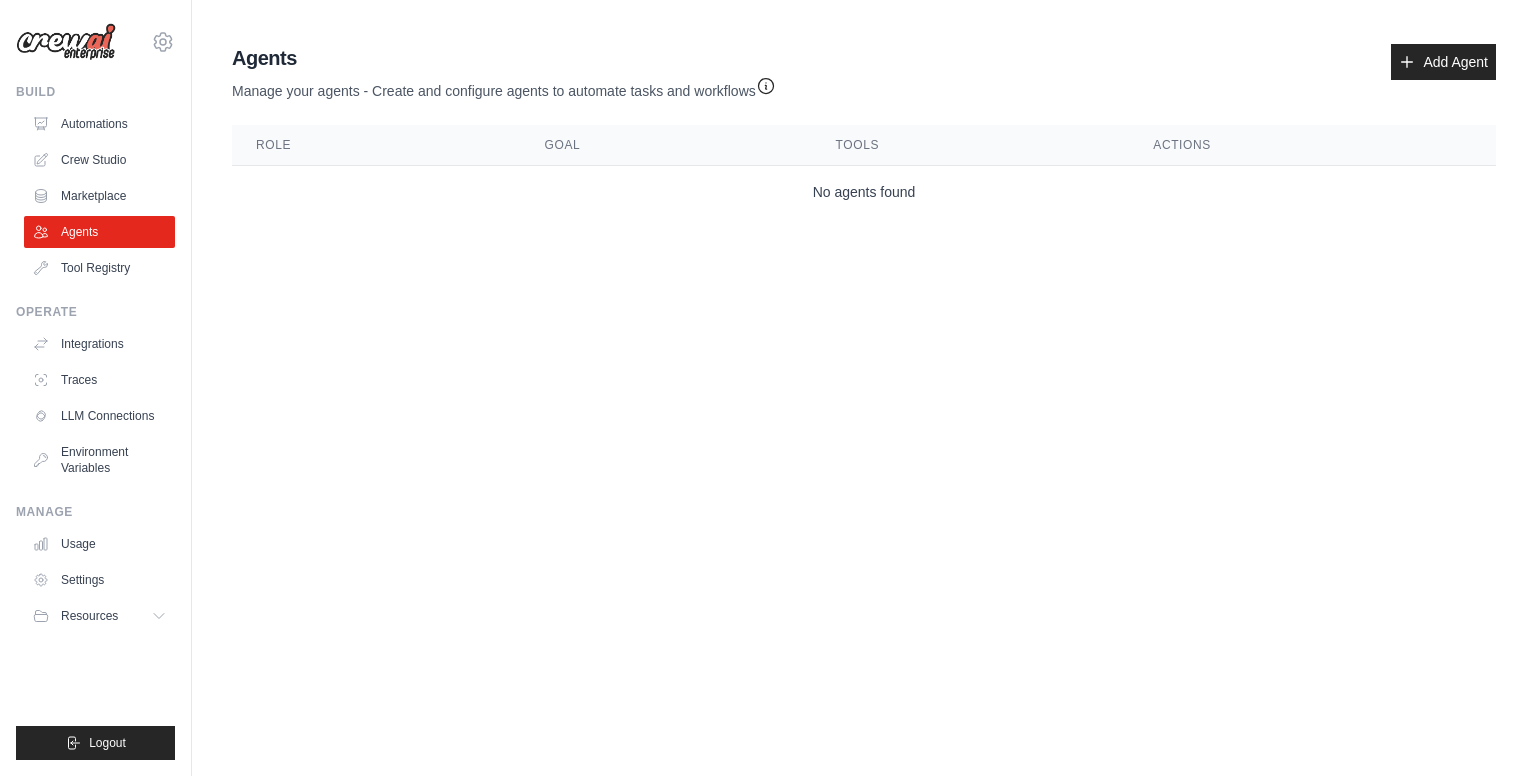 click on "Agents" at bounding box center [99, 232] 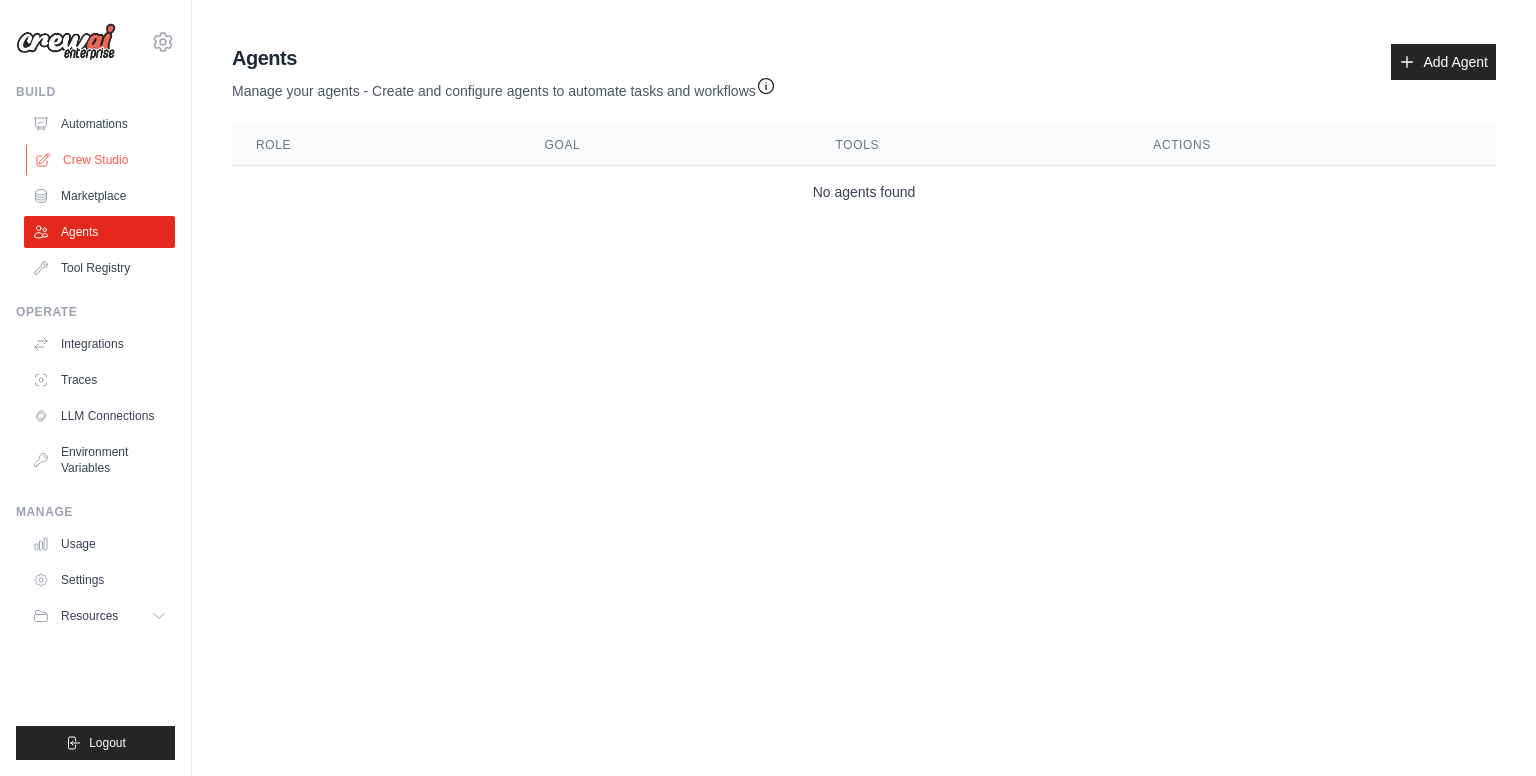 click on "Crew Studio" at bounding box center (101, 160) 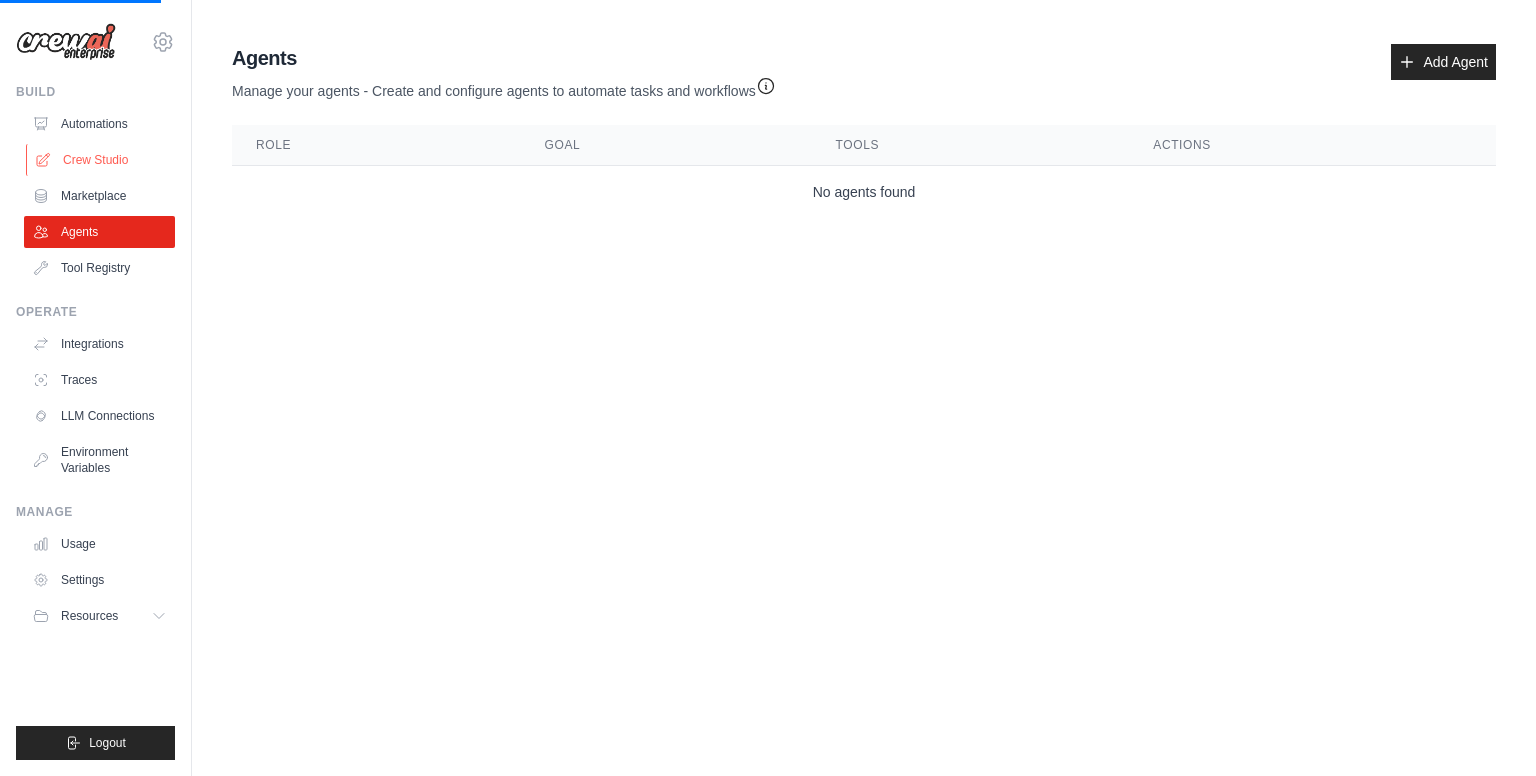 click on "Crew Studio" at bounding box center (101, 160) 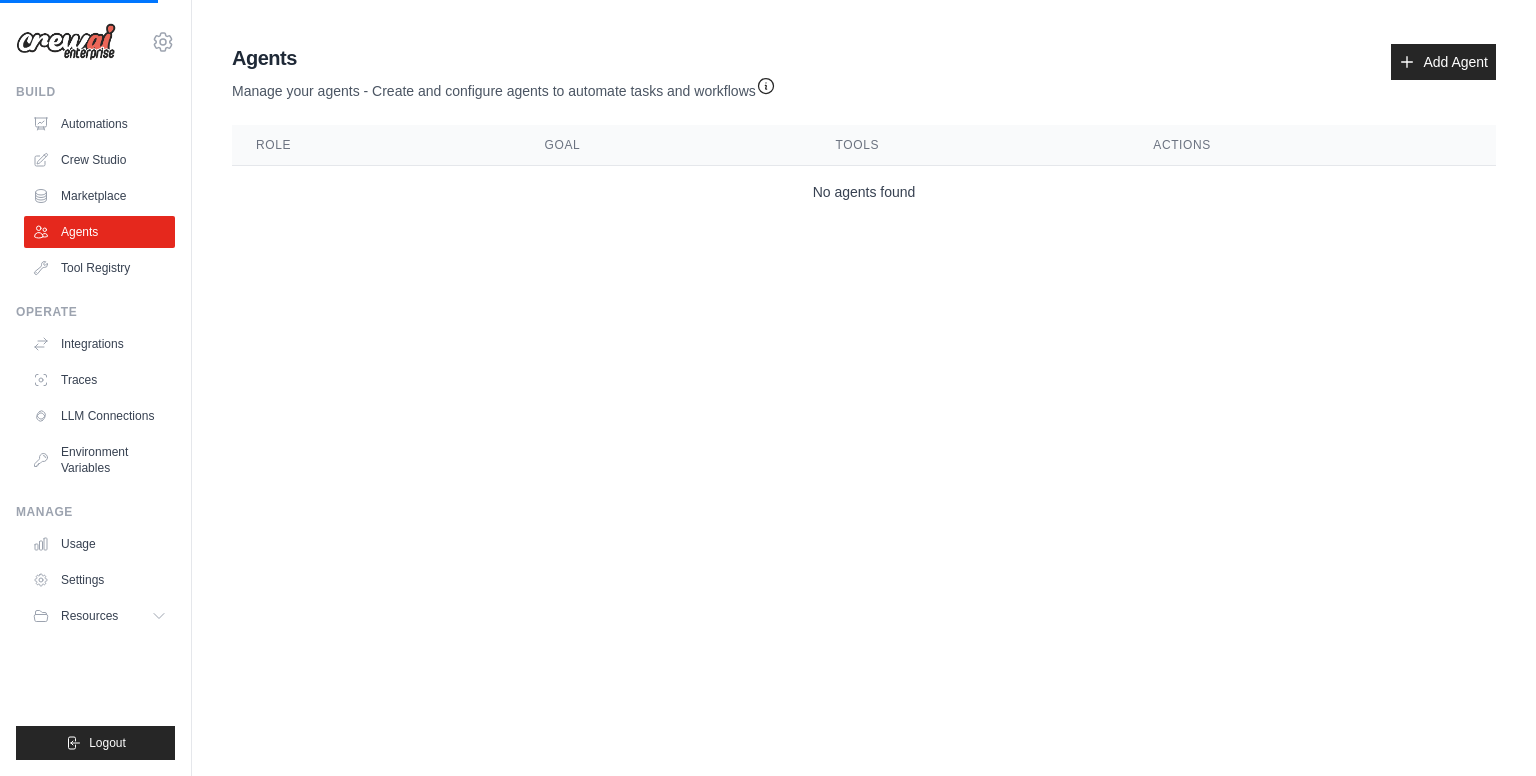 click on "Automations
Crew Studio
Marketplace
Agents
Tool Registry" at bounding box center [99, 196] 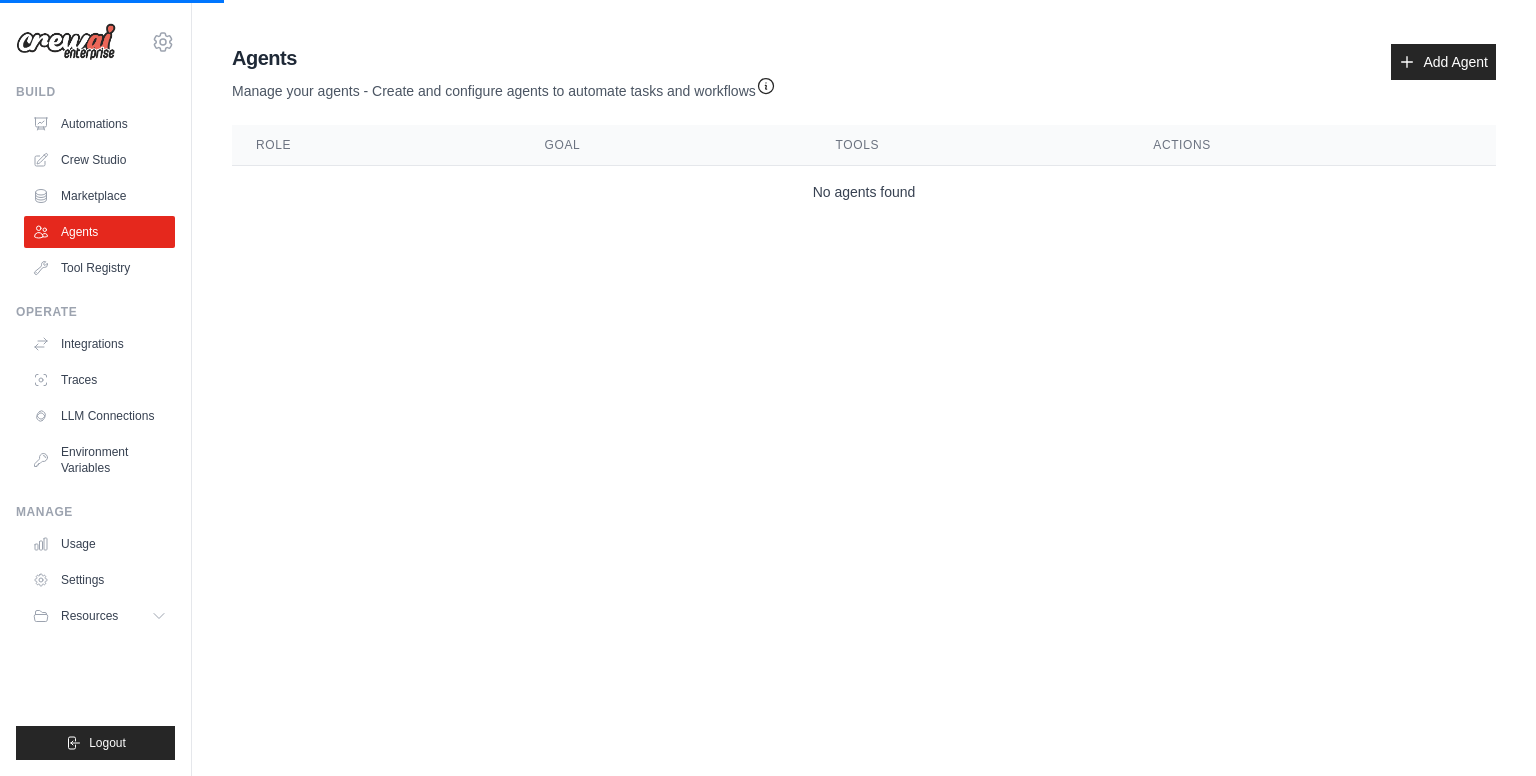 click on "Operate
Integrations
Traces
LLM Connections
Environment Variables" at bounding box center (95, 394) 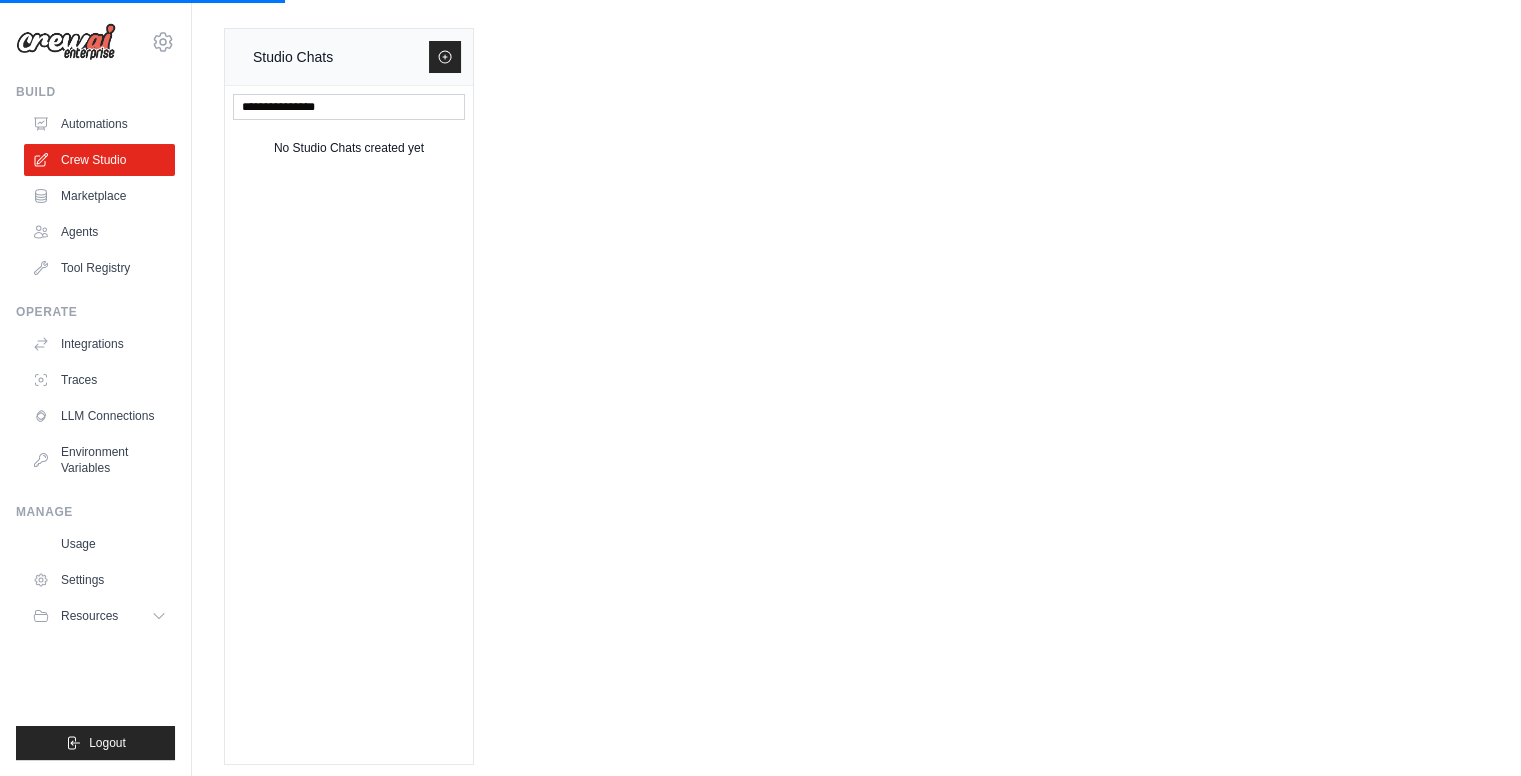 click on "Integrations
Traces
LLM Connections
Environment Variables" at bounding box center [99, 406] 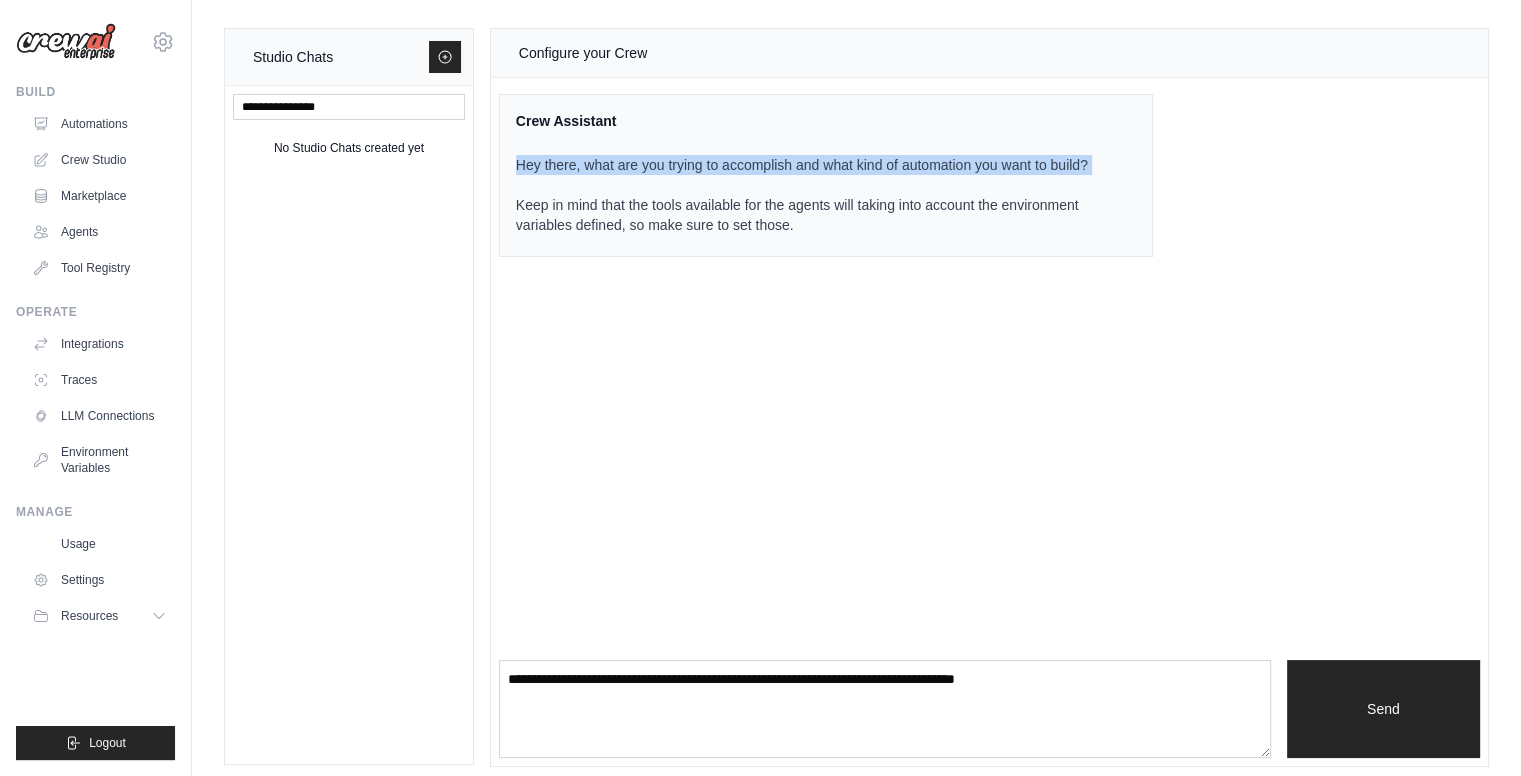 drag, startPoint x: 519, startPoint y: 165, endPoint x: 792, endPoint y: 206, distance: 276.06158 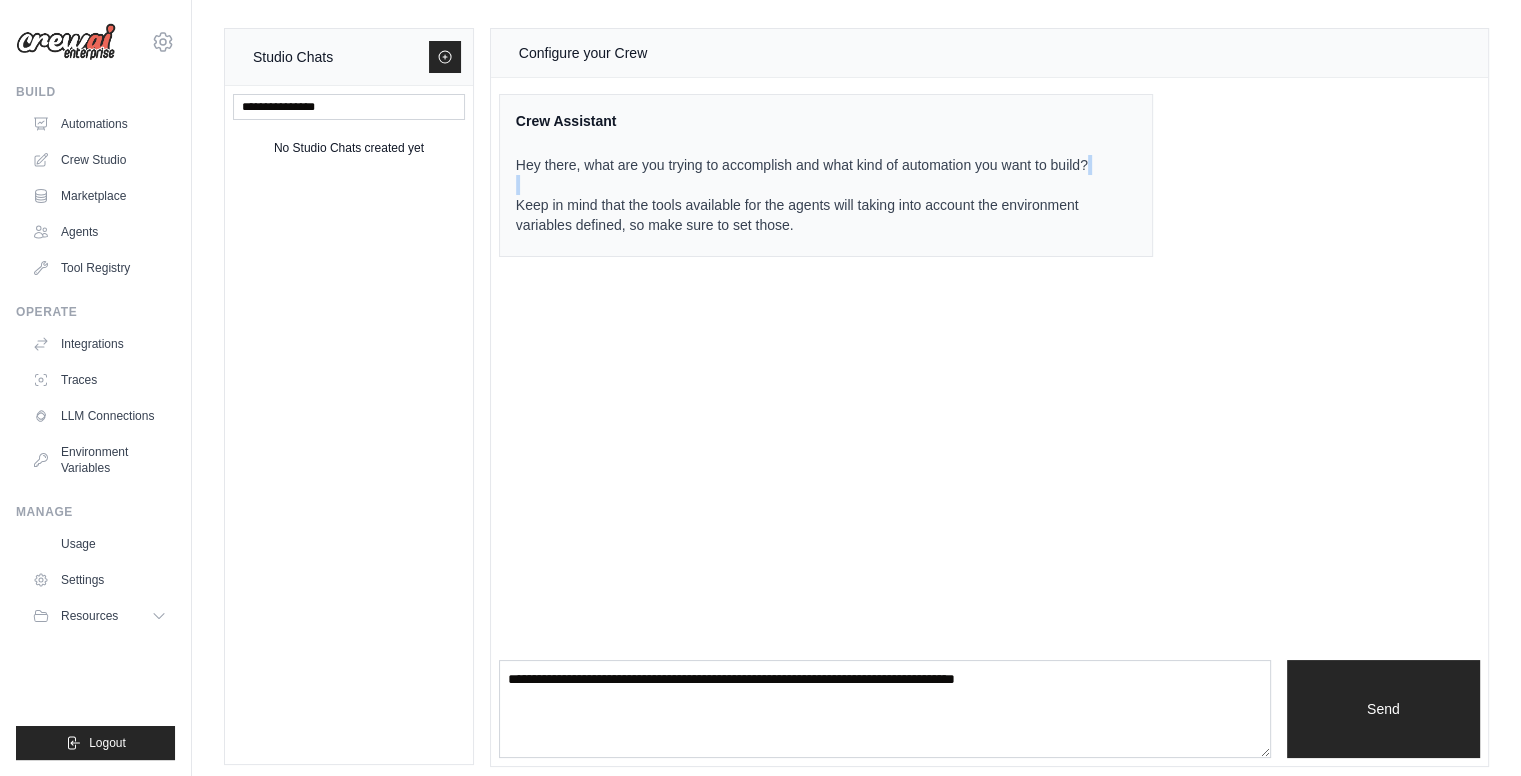 click on "Hey there, what are you trying to accomplish and what kind of automation you want to build? Keep in mind that the tools available for the agents will taking into account the environment variables defined, so make sure to set those." at bounding box center (814, 195) 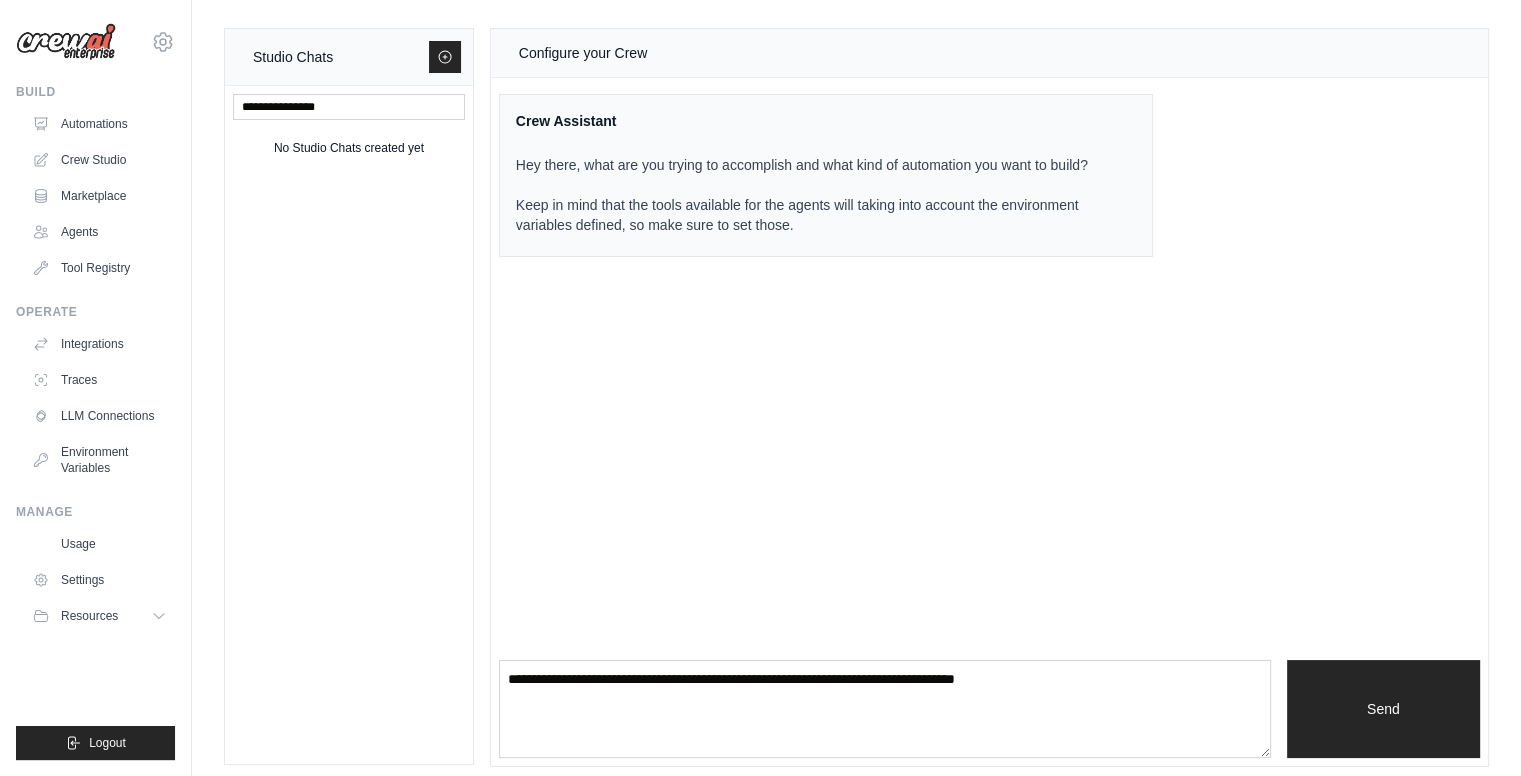 click on "Hey there, what are you trying to accomplish and what kind of automation you want to build? Keep in mind that the tools available for the agents will taking into account the environment variables defined, so make sure to set those." at bounding box center [814, 195] 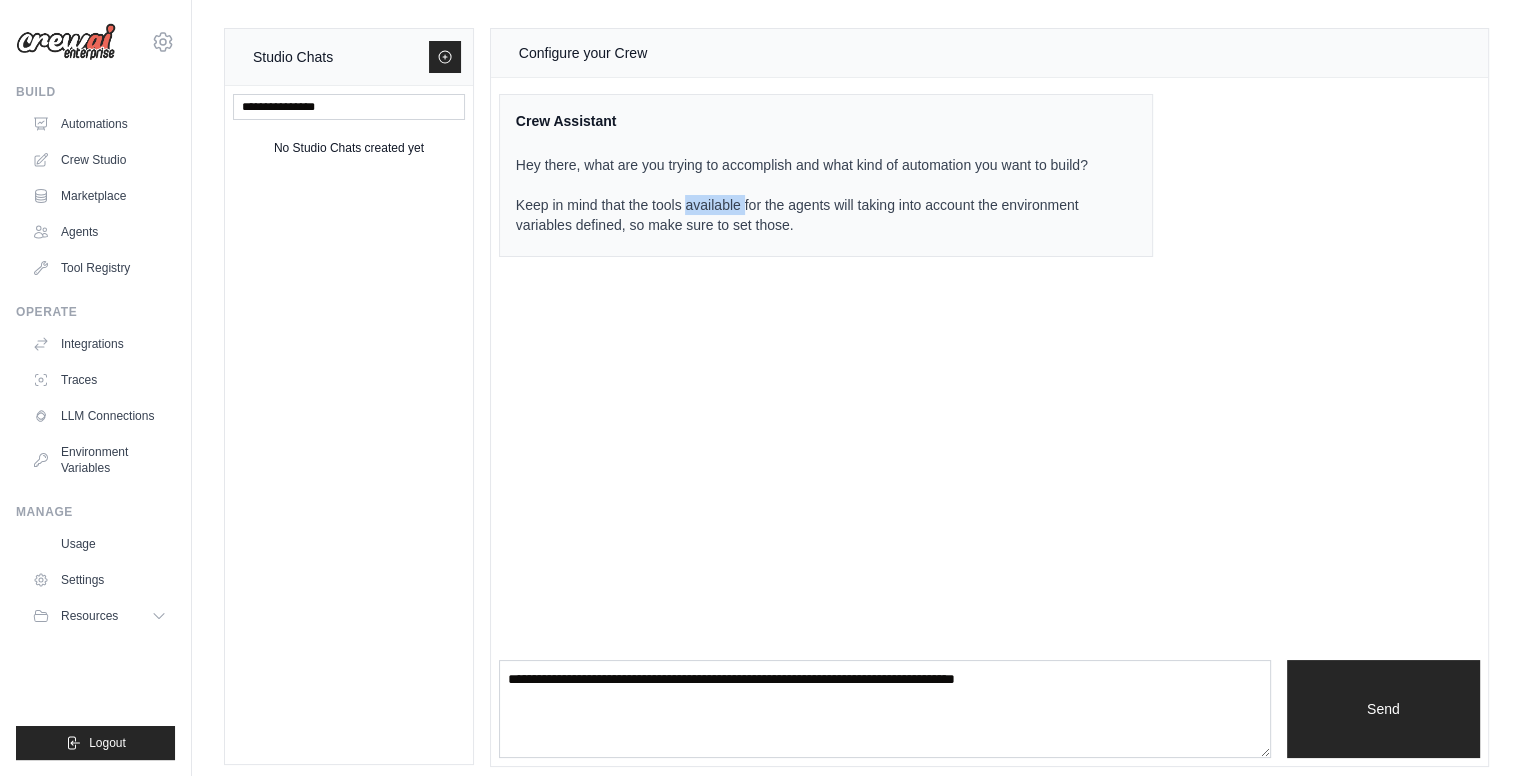 click on "Hey there, what are you trying to accomplish and what kind of automation you want to build? Keep in mind that the tools available for the agents will taking into account the environment variables defined, so make sure to set those." at bounding box center (814, 195) 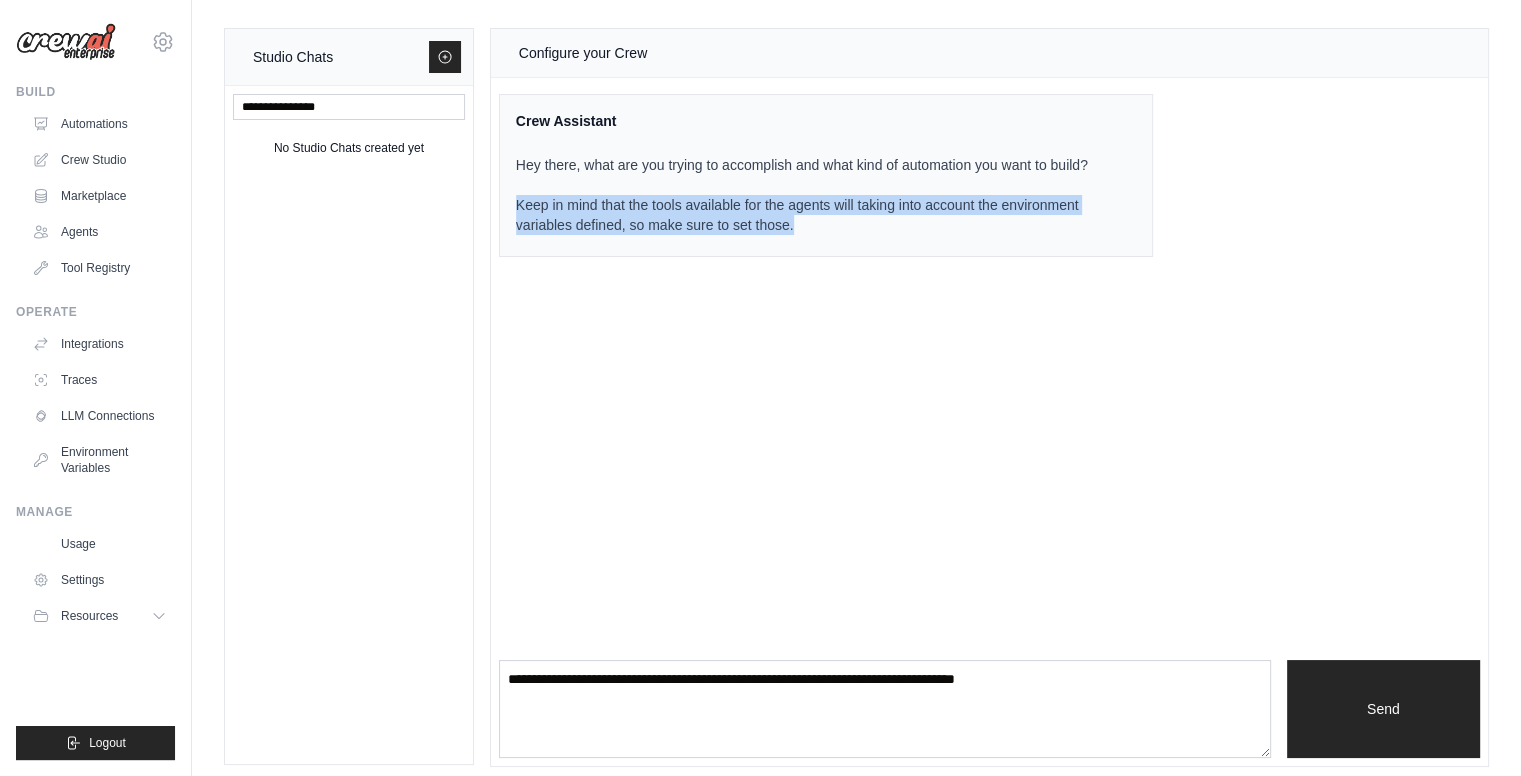 click on "Hey there, what are you trying to accomplish and what kind of automation you want to build? Keep in mind that the tools available for the agents will taking into account the environment variables defined, so make sure to set those." at bounding box center [814, 195] 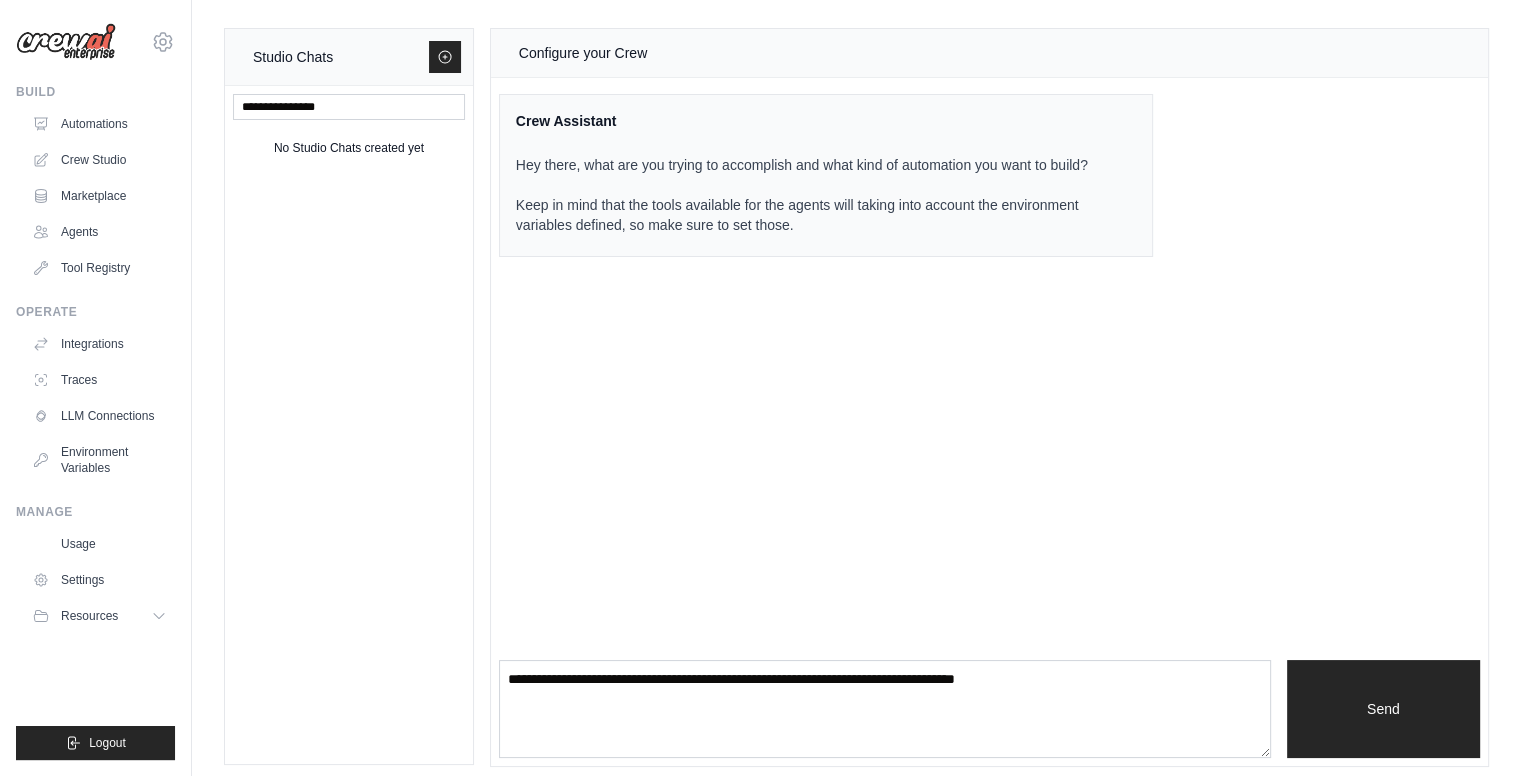 click on "Configure your Crew Crew Assistant Hey there, what are you trying to accomplish and what kind of automation you want to build? Keep in mind that the tools available for the agents will taking into account the environment variables defined, so make sure to set those. Send" at bounding box center [989, 397] 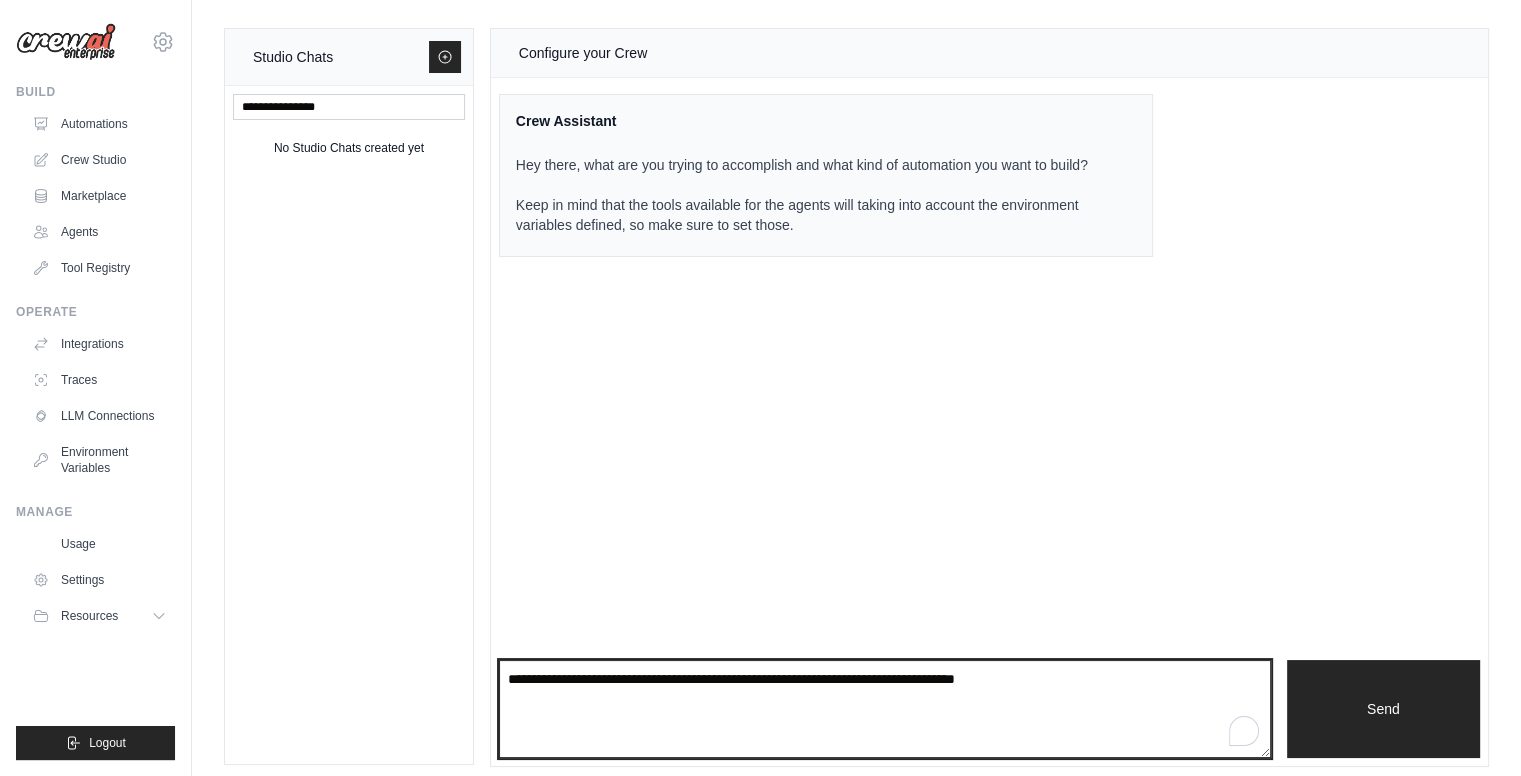 click at bounding box center [885, 709] 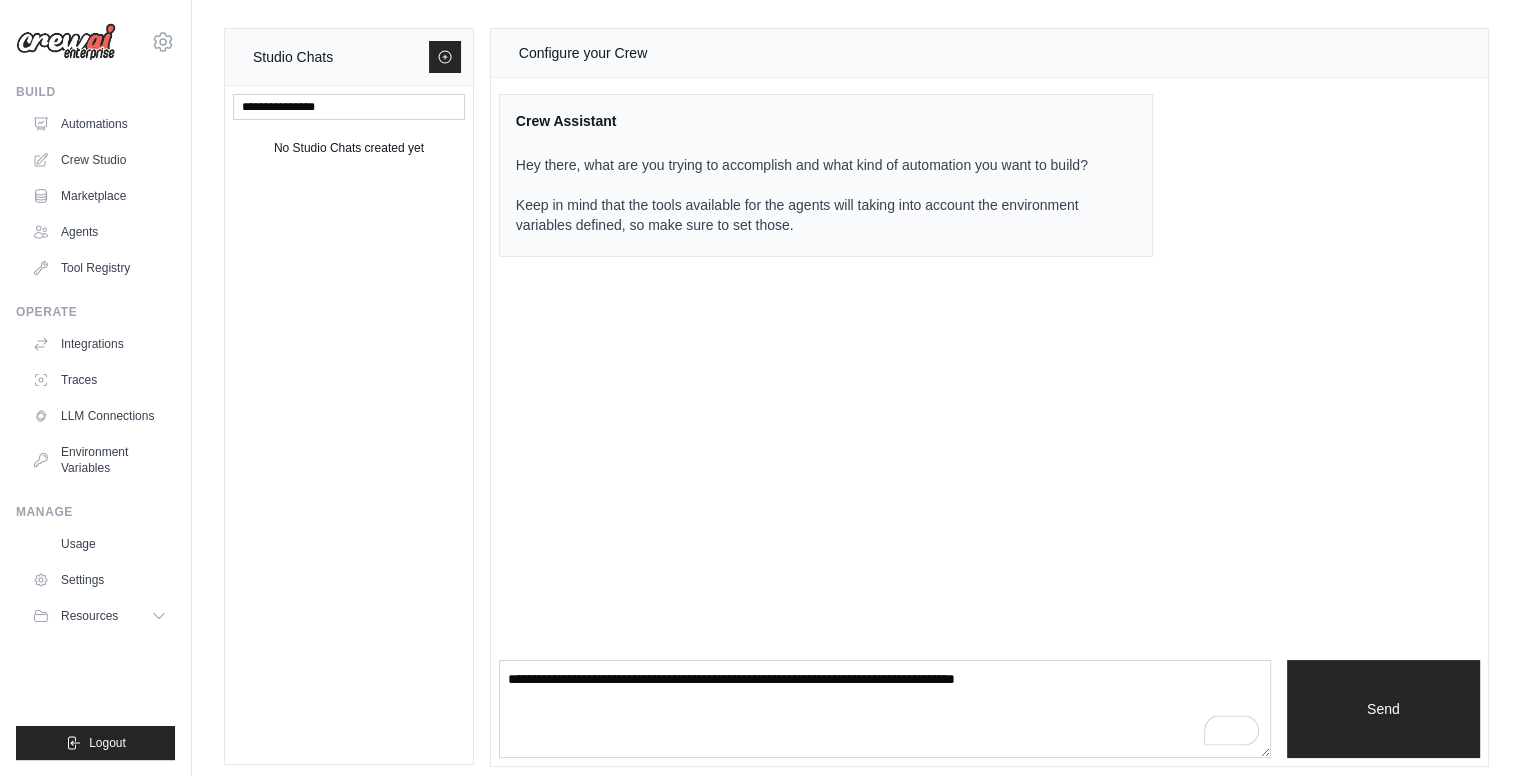 click on "No Studio Chats created yet" at bounding box center [349, 425] 